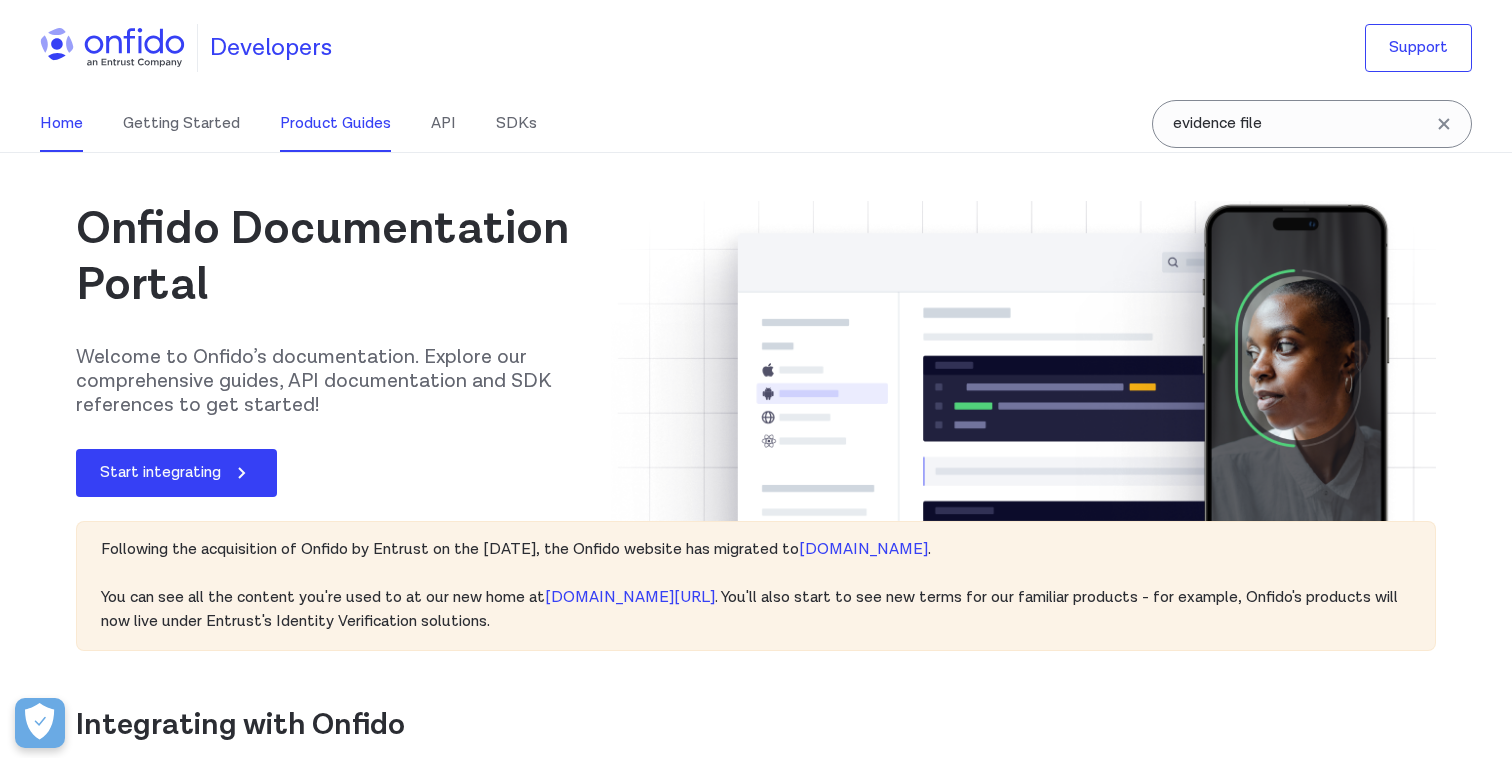scroll, scrollTop: 0, scrollLeft: 0, axis: both 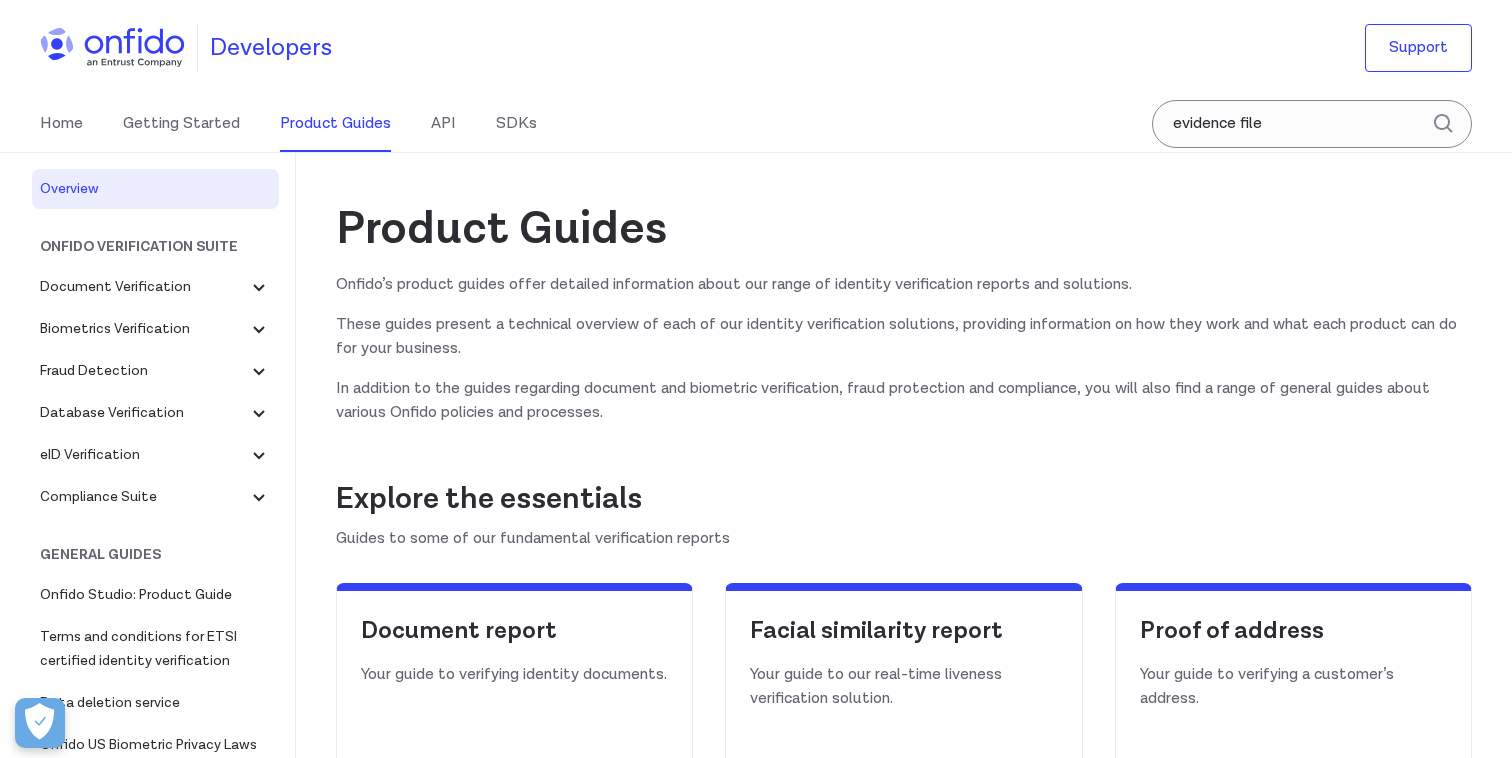 click on "API" at bounding box center (443, 124) 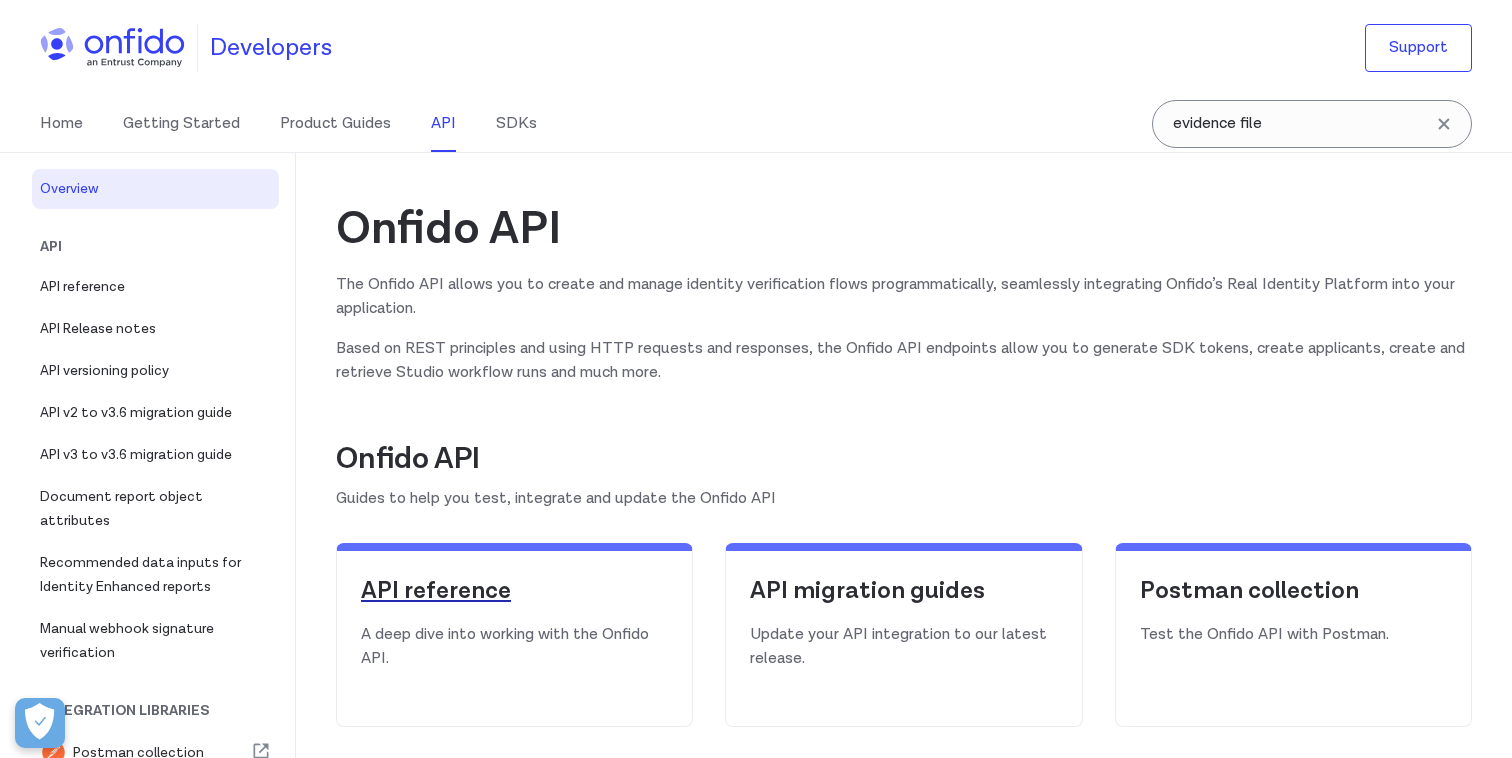 click on "API reference" at bounding box center [514, 591] 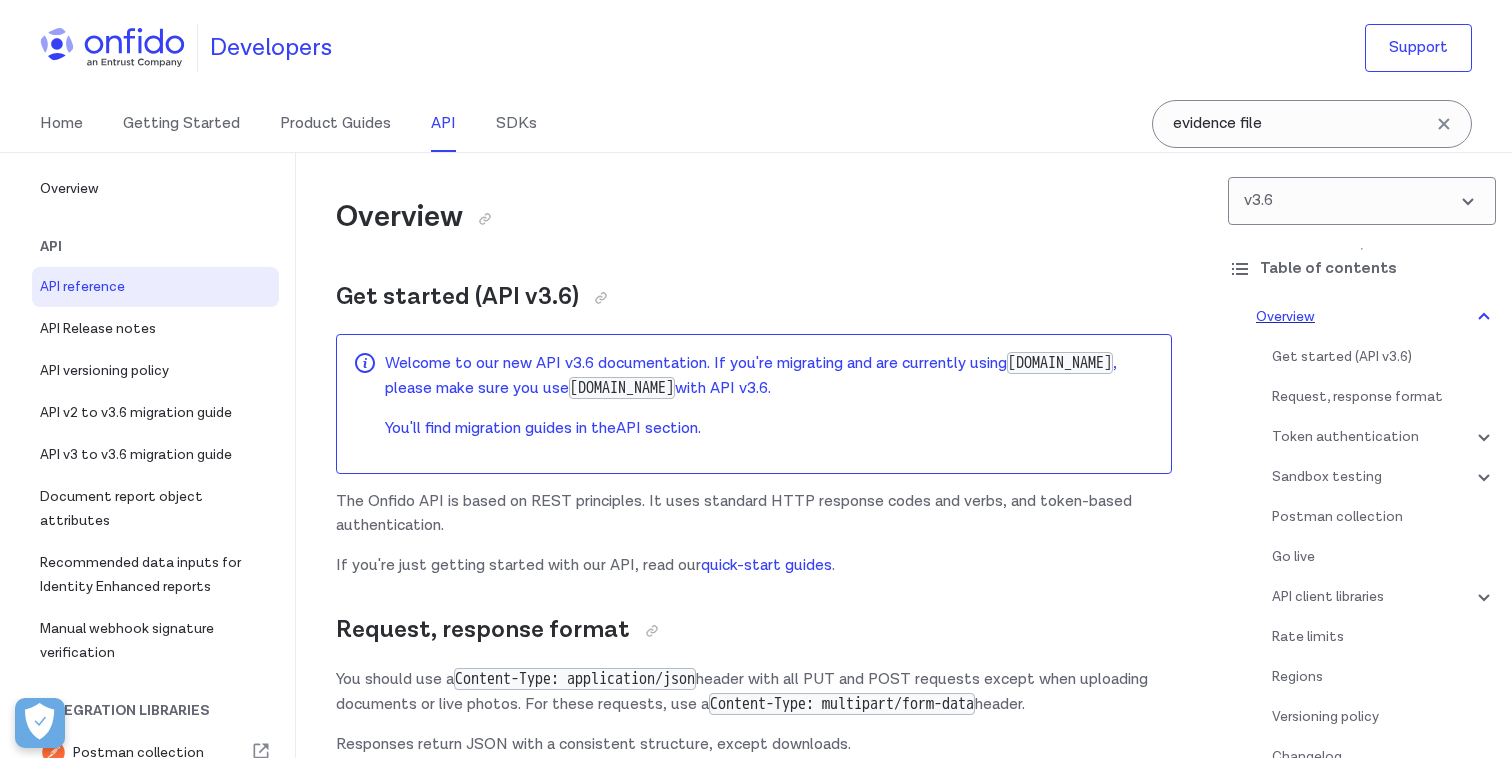 click 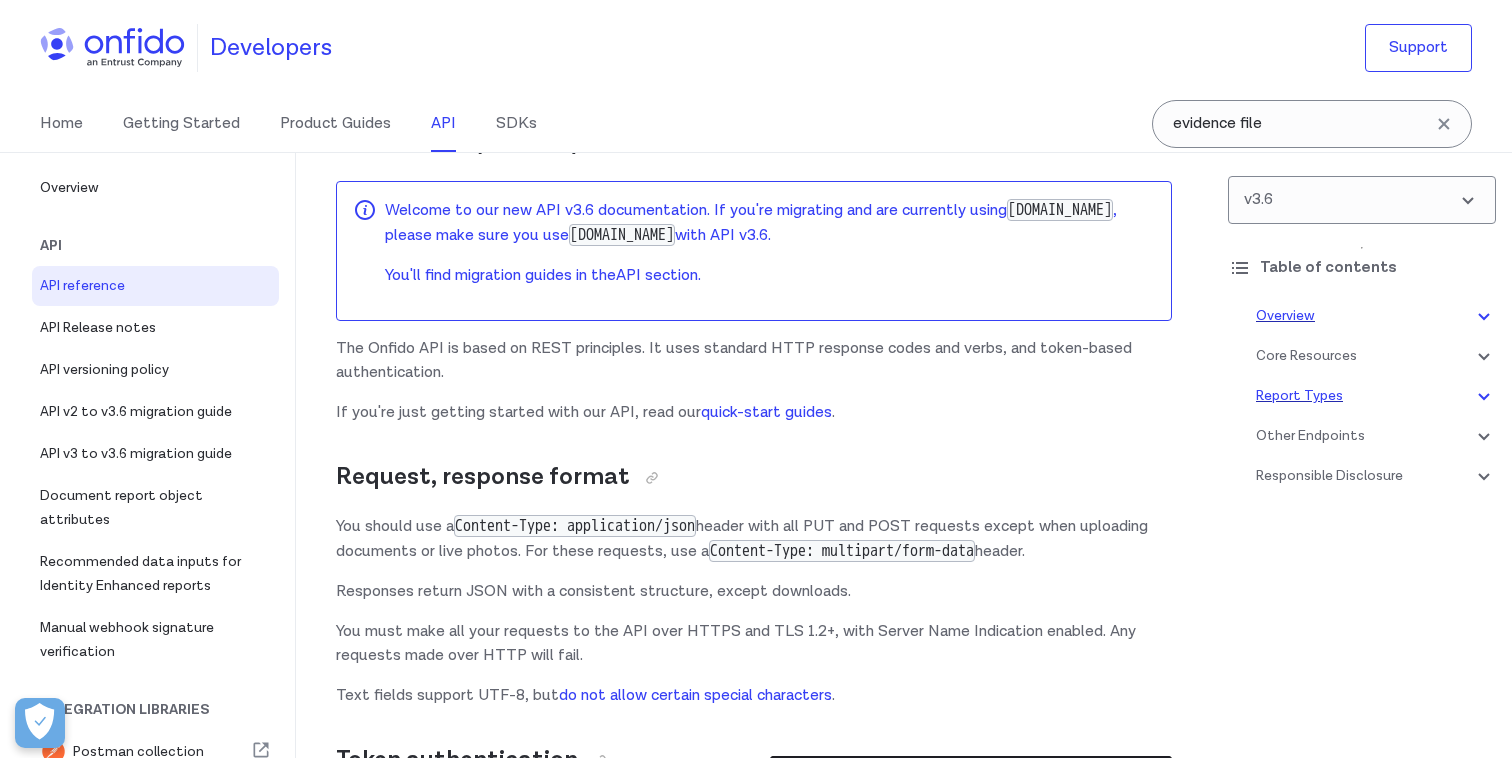 click 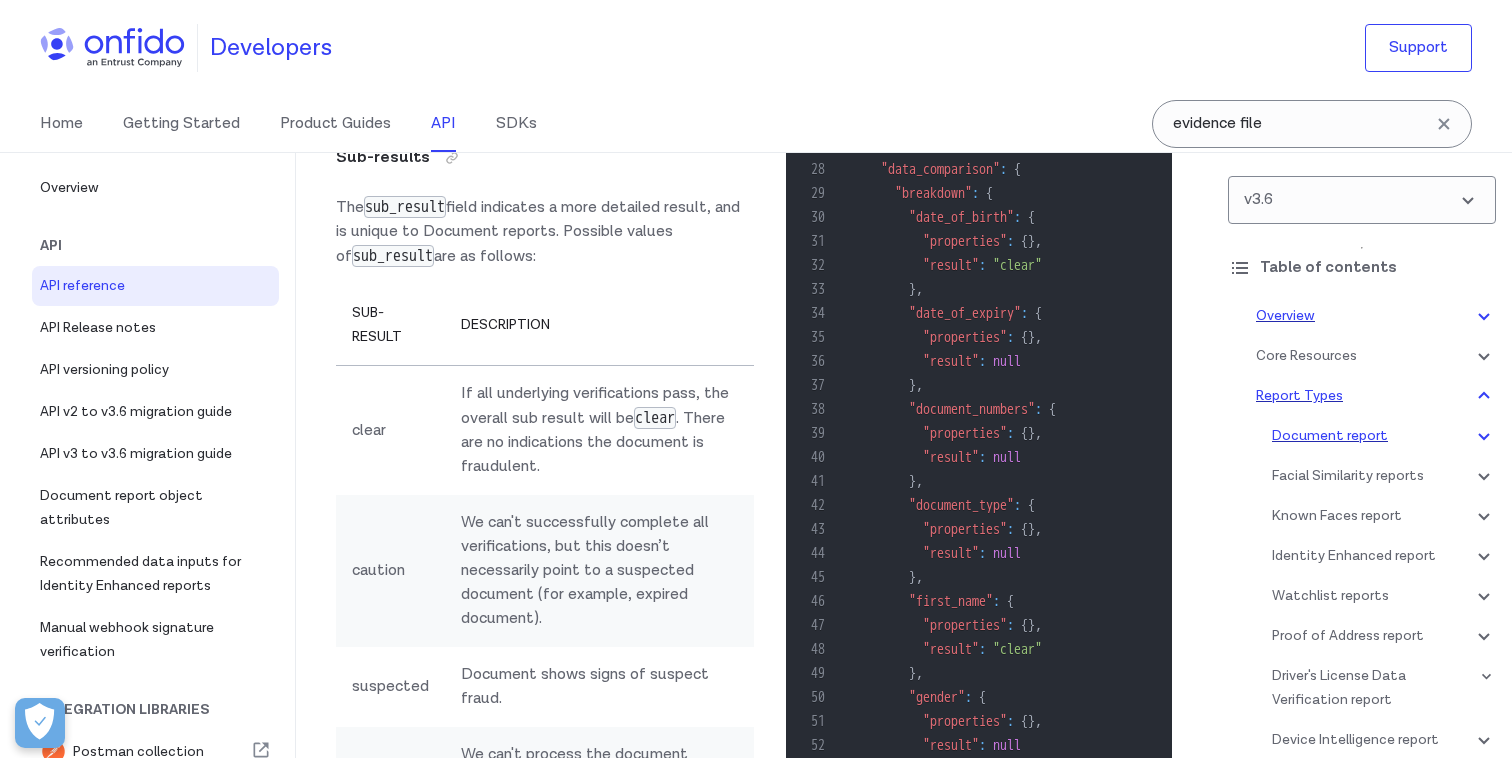 click on "Document report" at bounding box center [1384, 436] 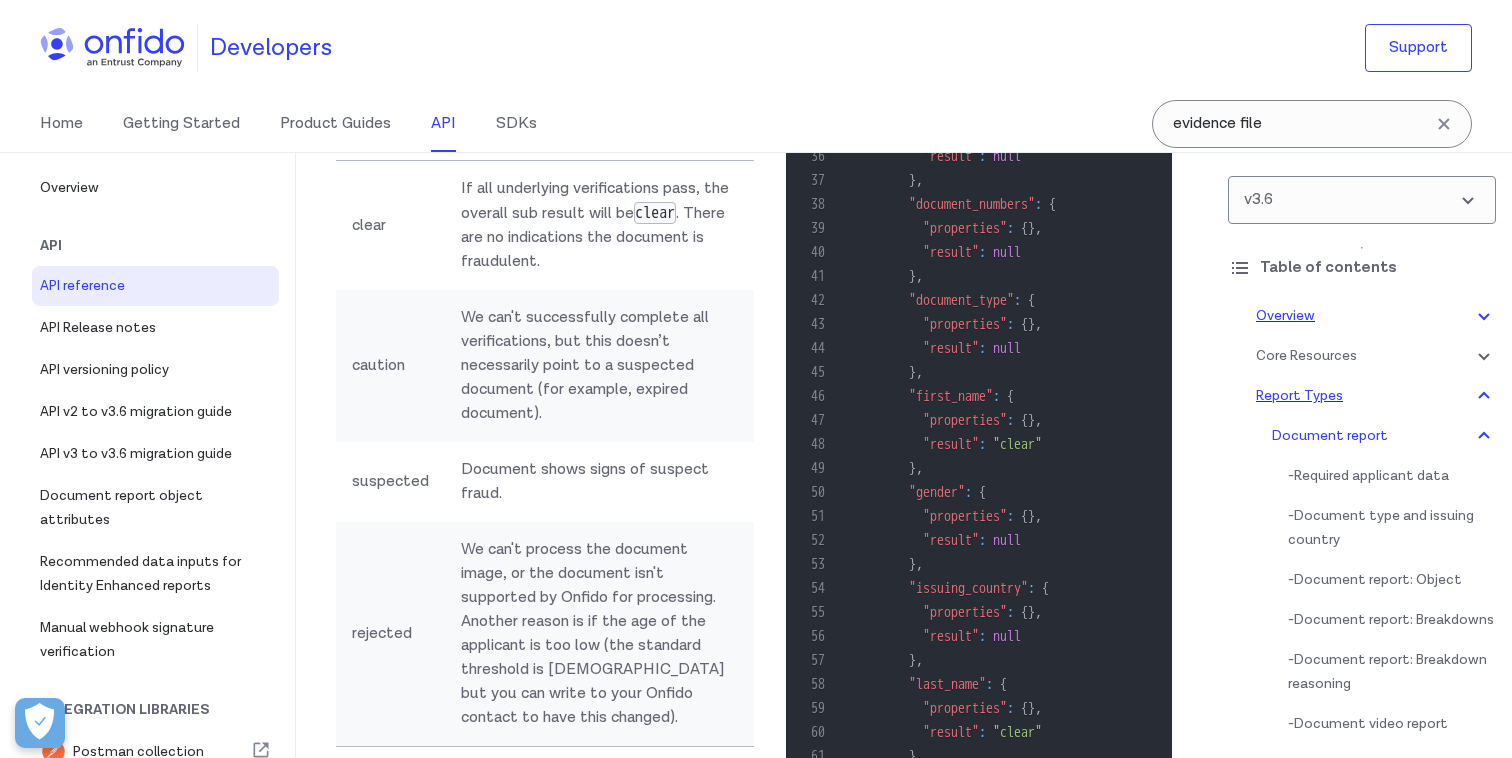 scroll, scrollTop: 80876, scrollLeft: 0, axis: vertical 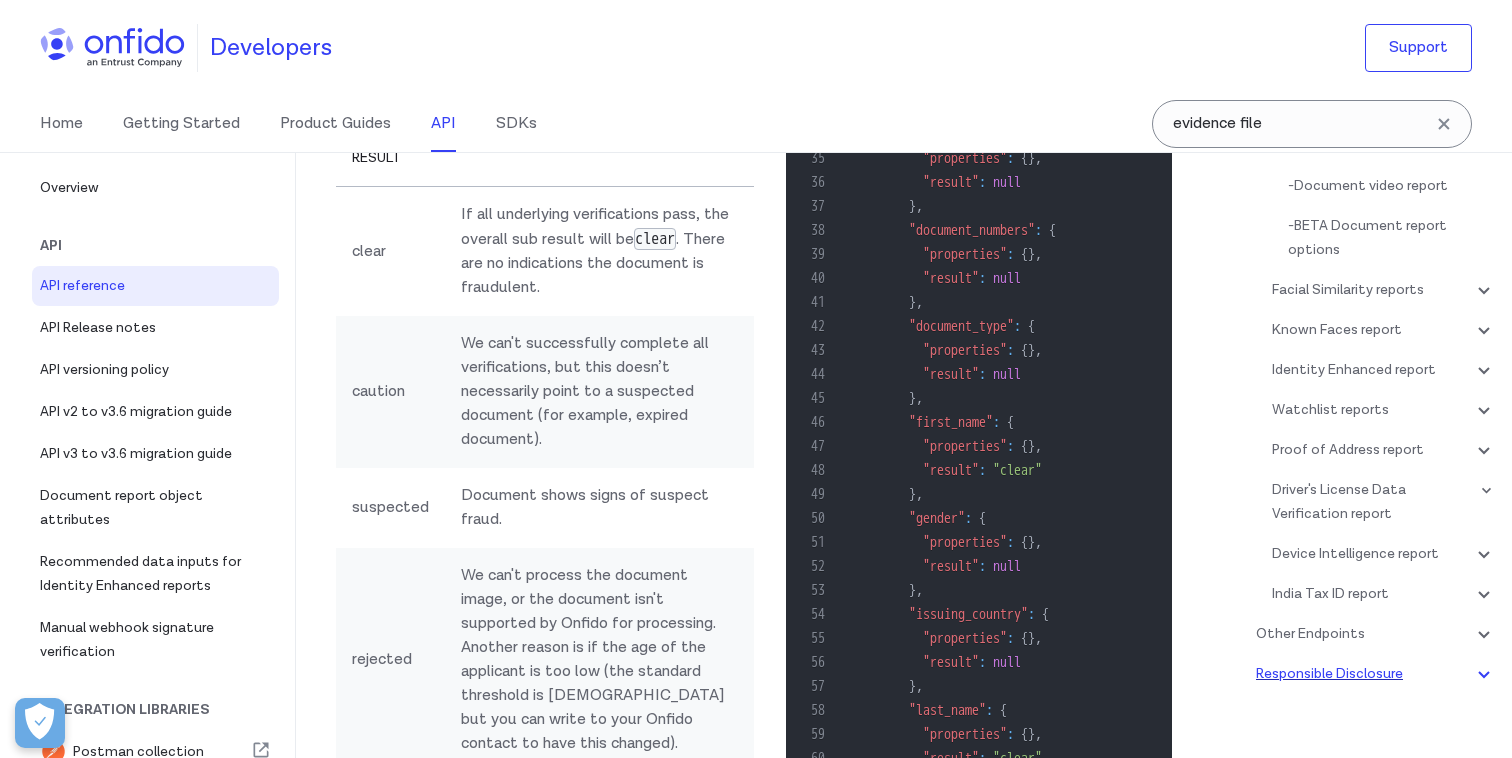 click 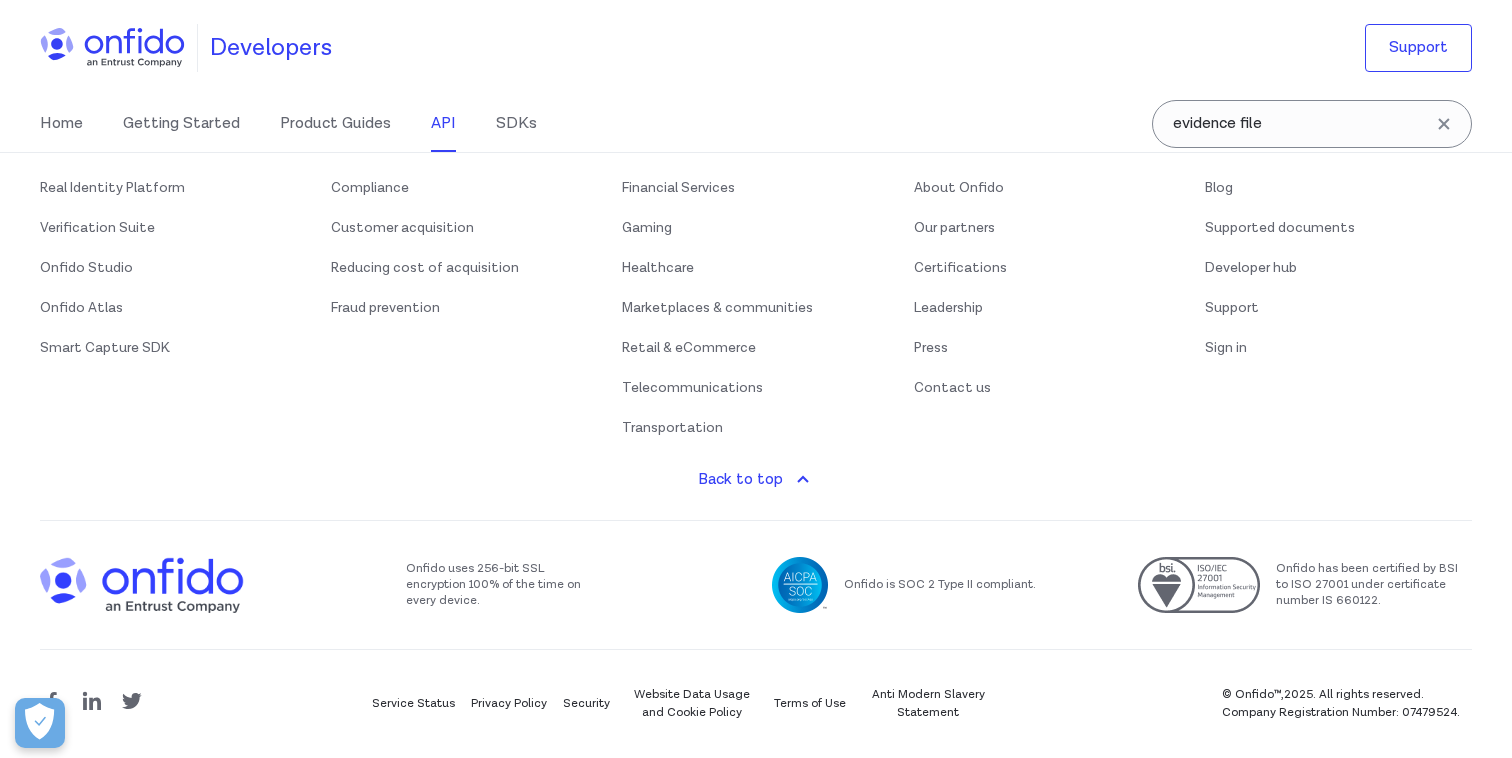 scroll, scrollTop: 0, scrollLeft: 0, axis: both 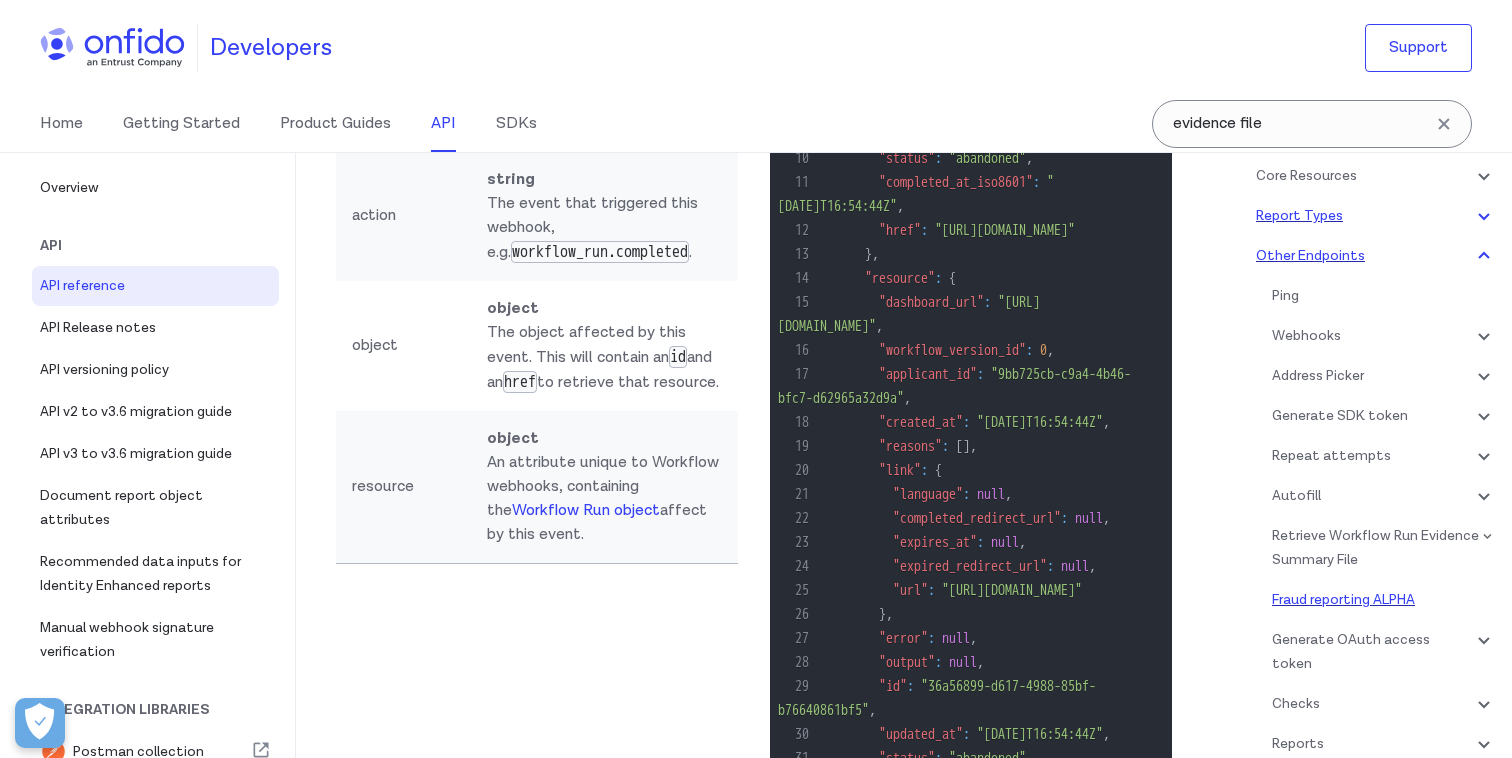 click on "Fraud reporting ALPHA" at bounding box center (1384, 600) 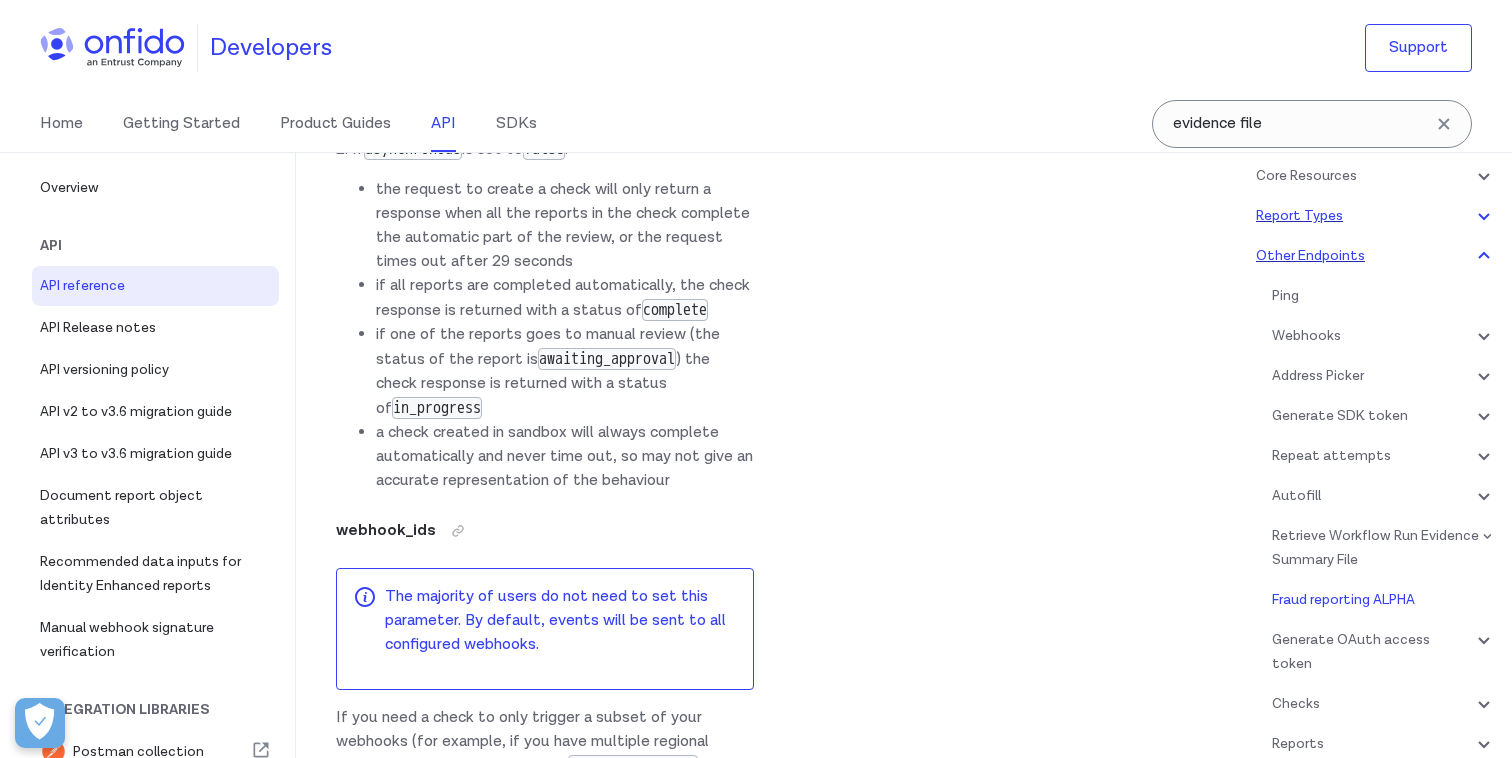 scroll, scrollTop: 212629, scrollLeft: 0, axis: vertical 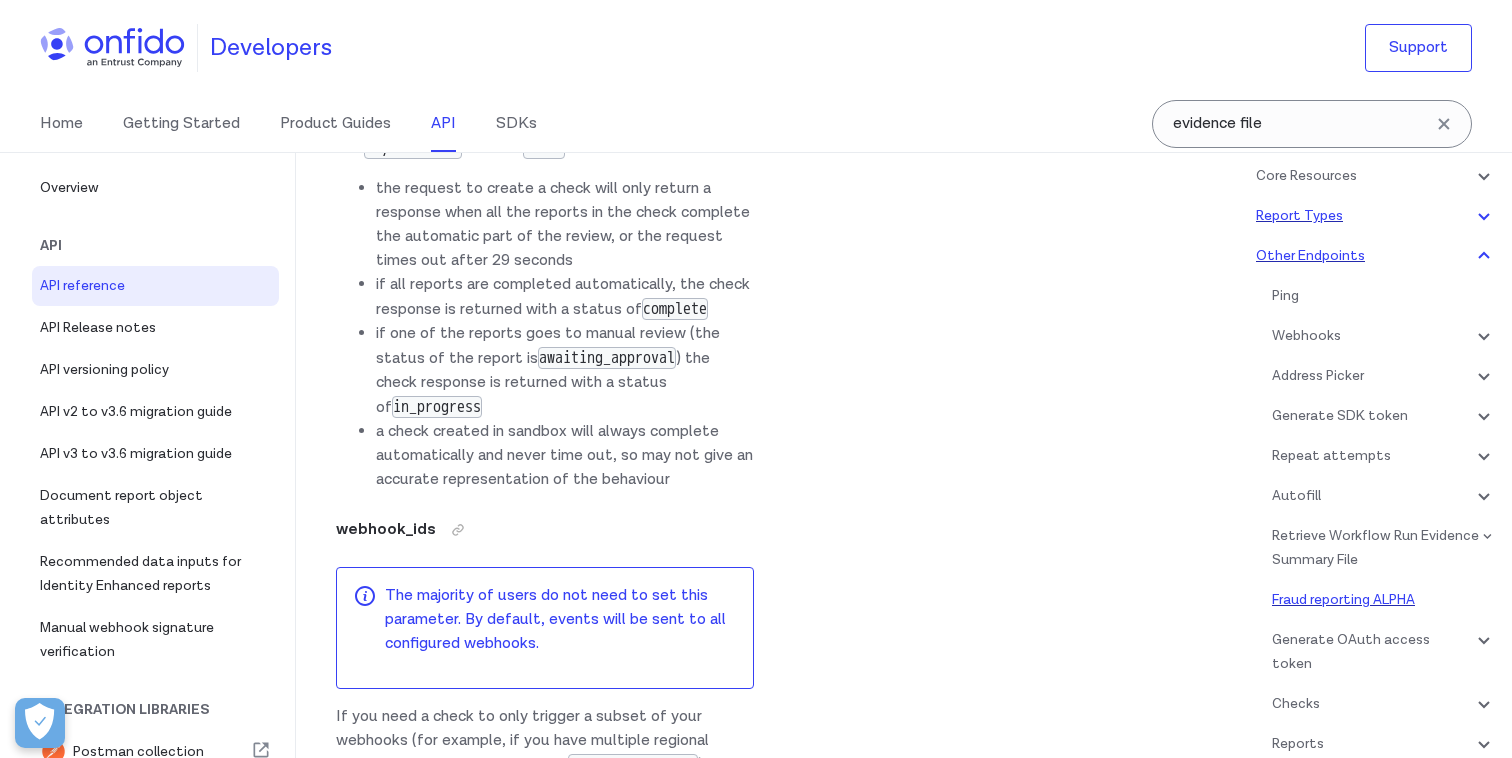 click on "Fraud reporting ALPHA" at bounding box center [1384, 600] 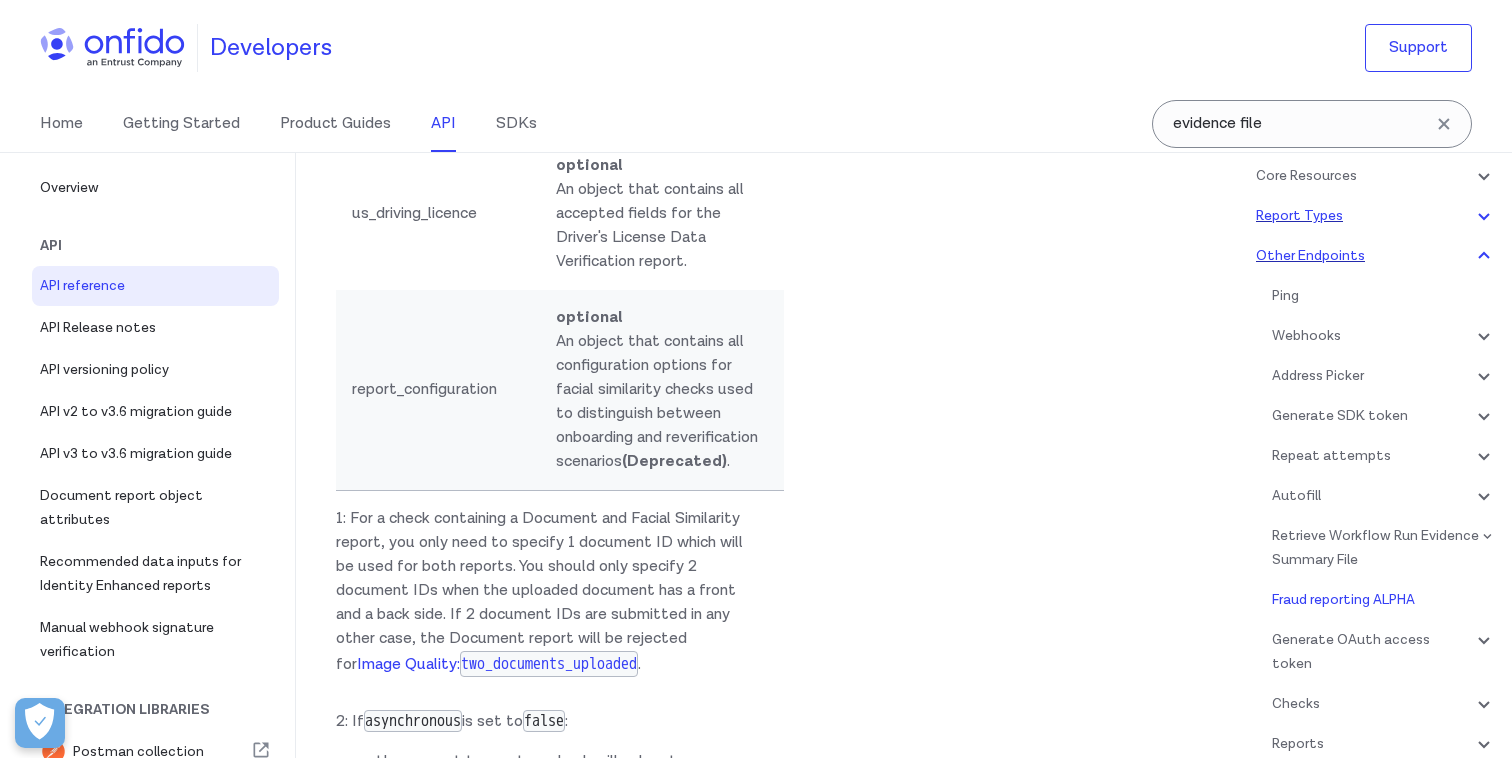 scroll, scrollTop: 212057, scrollLeft: 0, axis: vertical 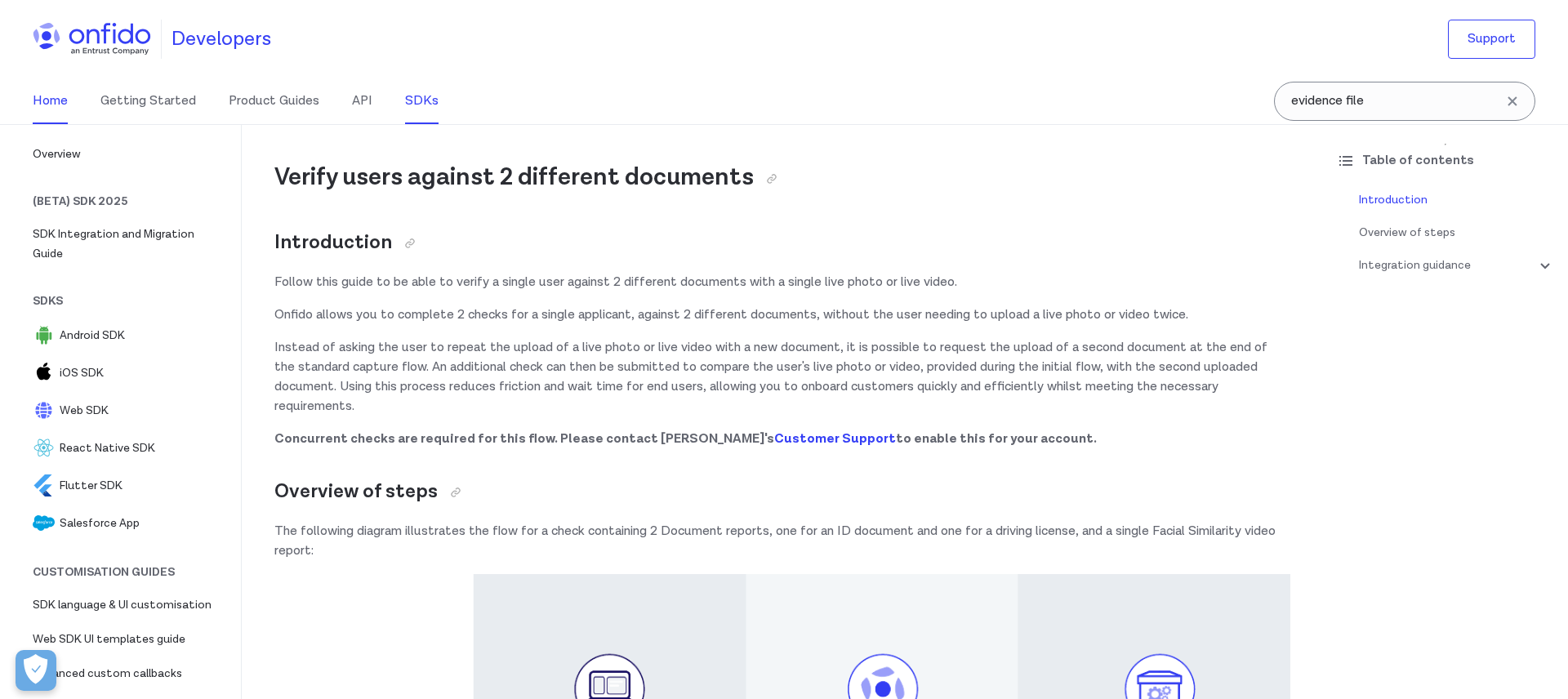 click on "Home" at bounding box center (50, 101) 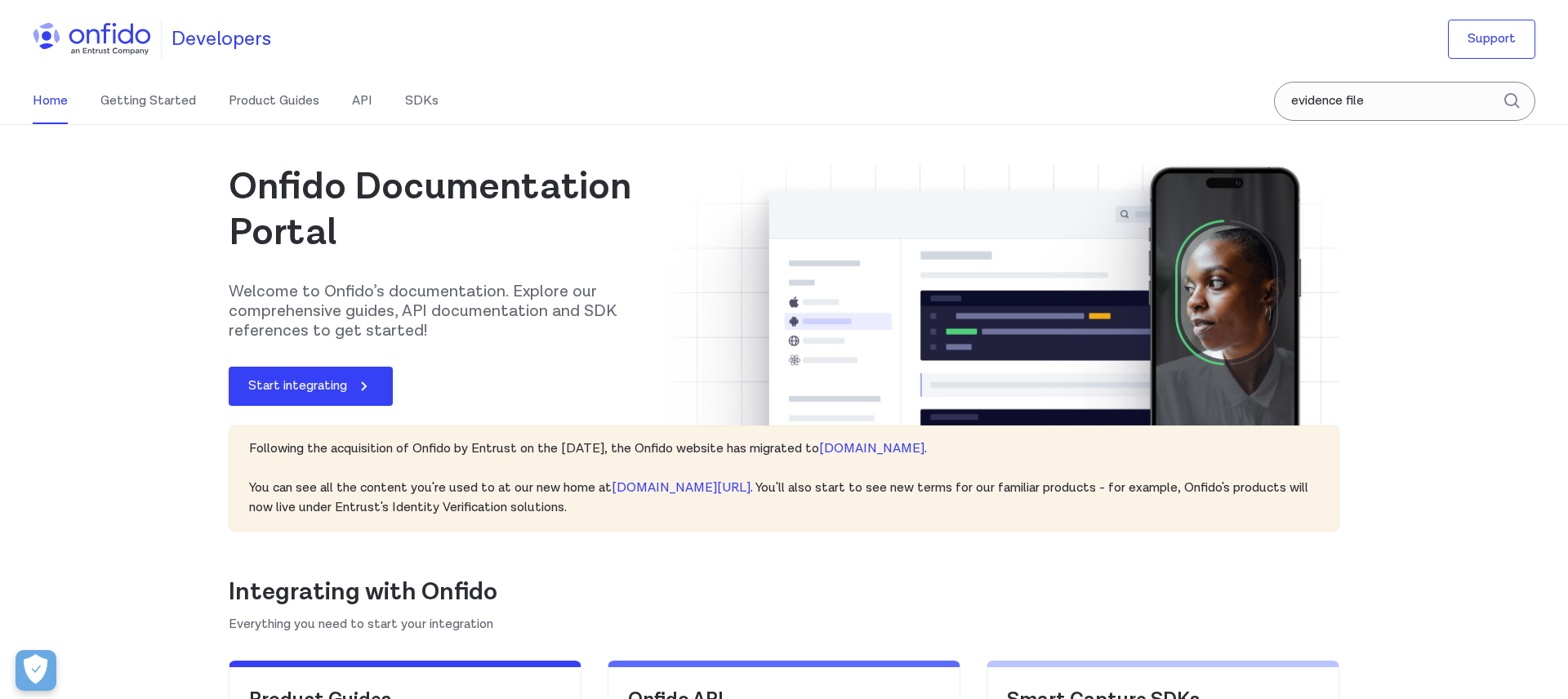 scroll, scrollTop: 0, scrollLeft: 0, axis: both 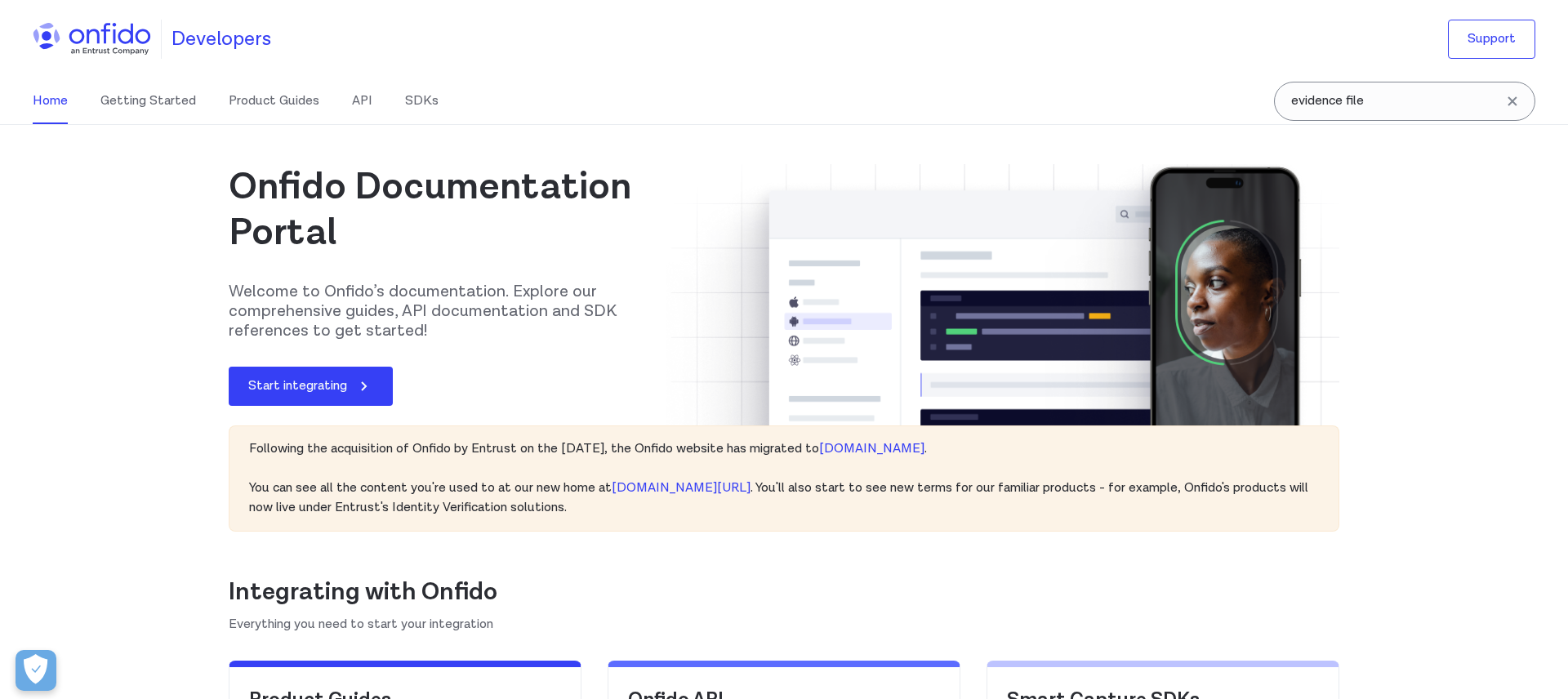 click on "Home" at bounding box center (50, 101) 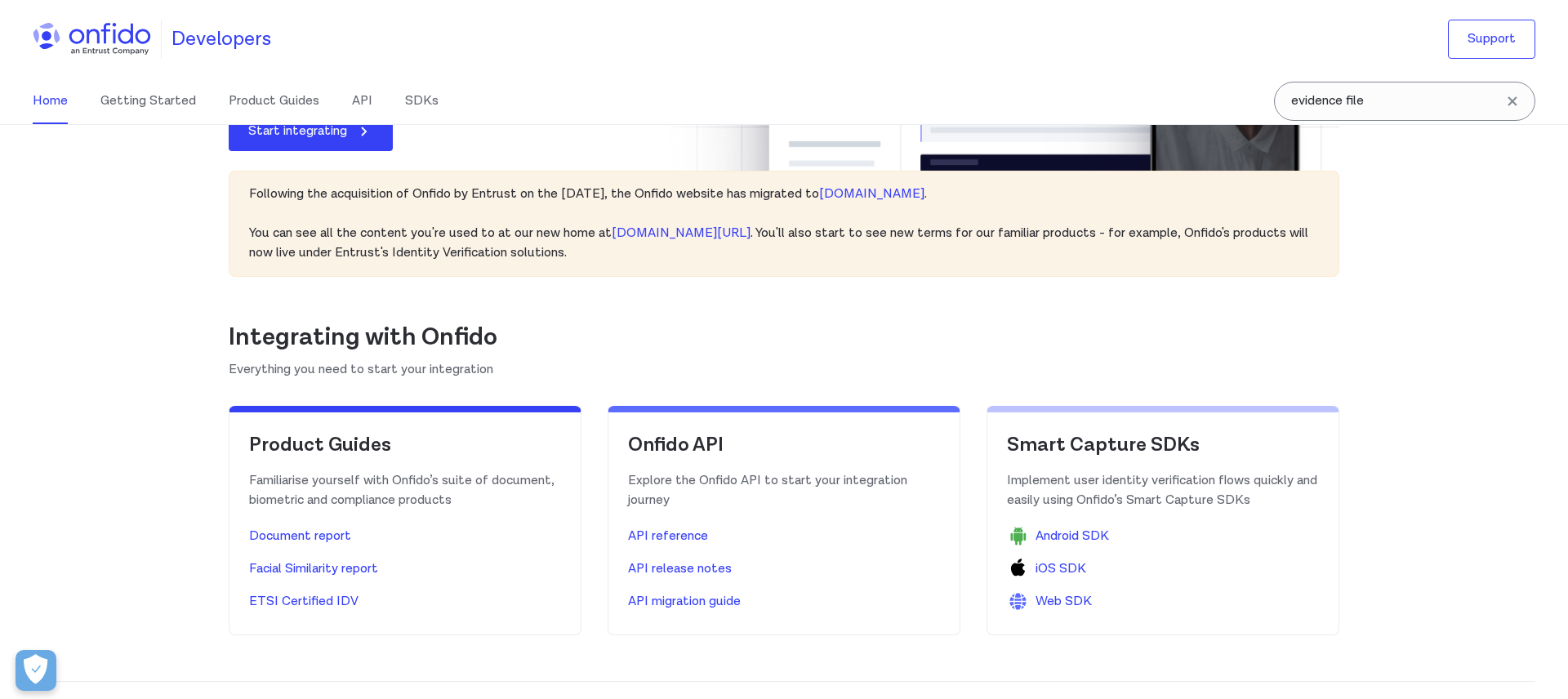 scroll, scrollTop: 327, scrollLeft: 0, axis: vertical 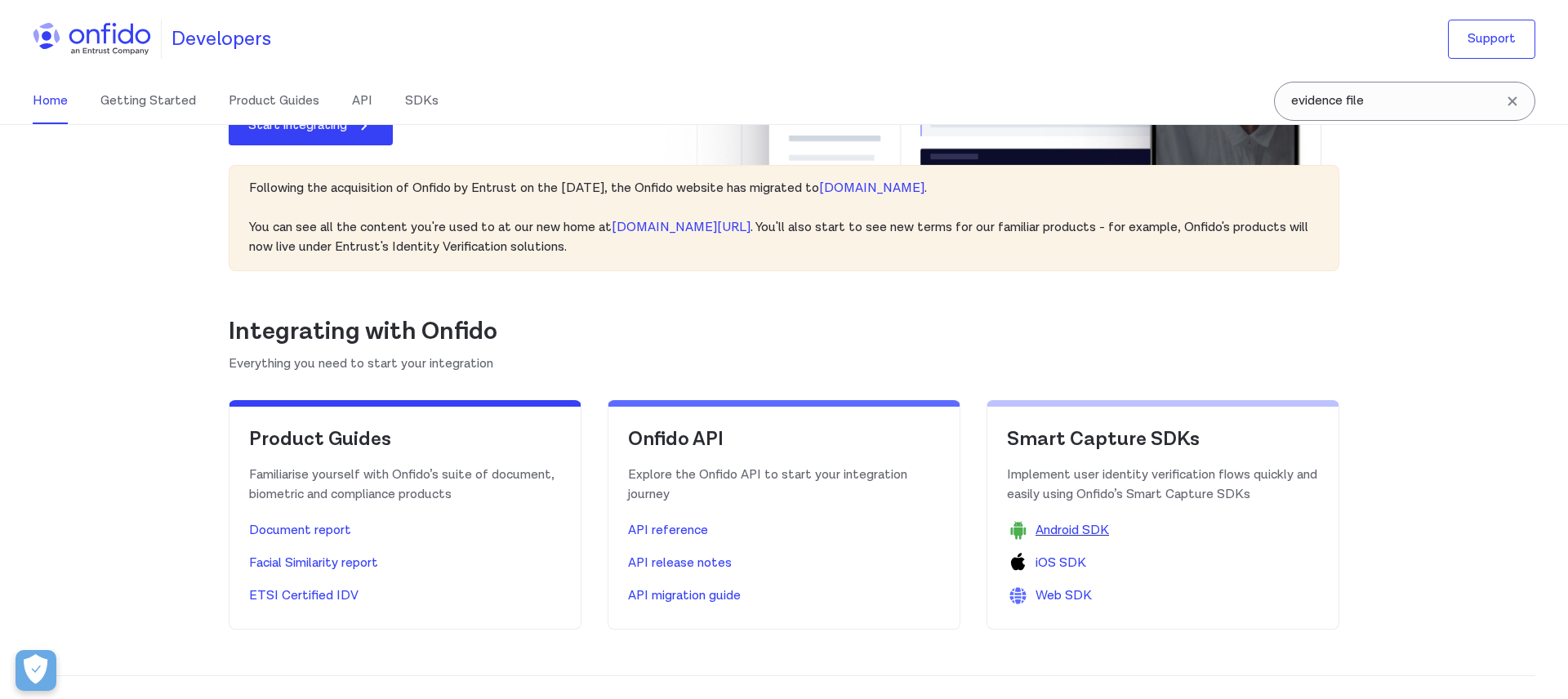 click on "Android SDK" at bounding box center (1072, 531) 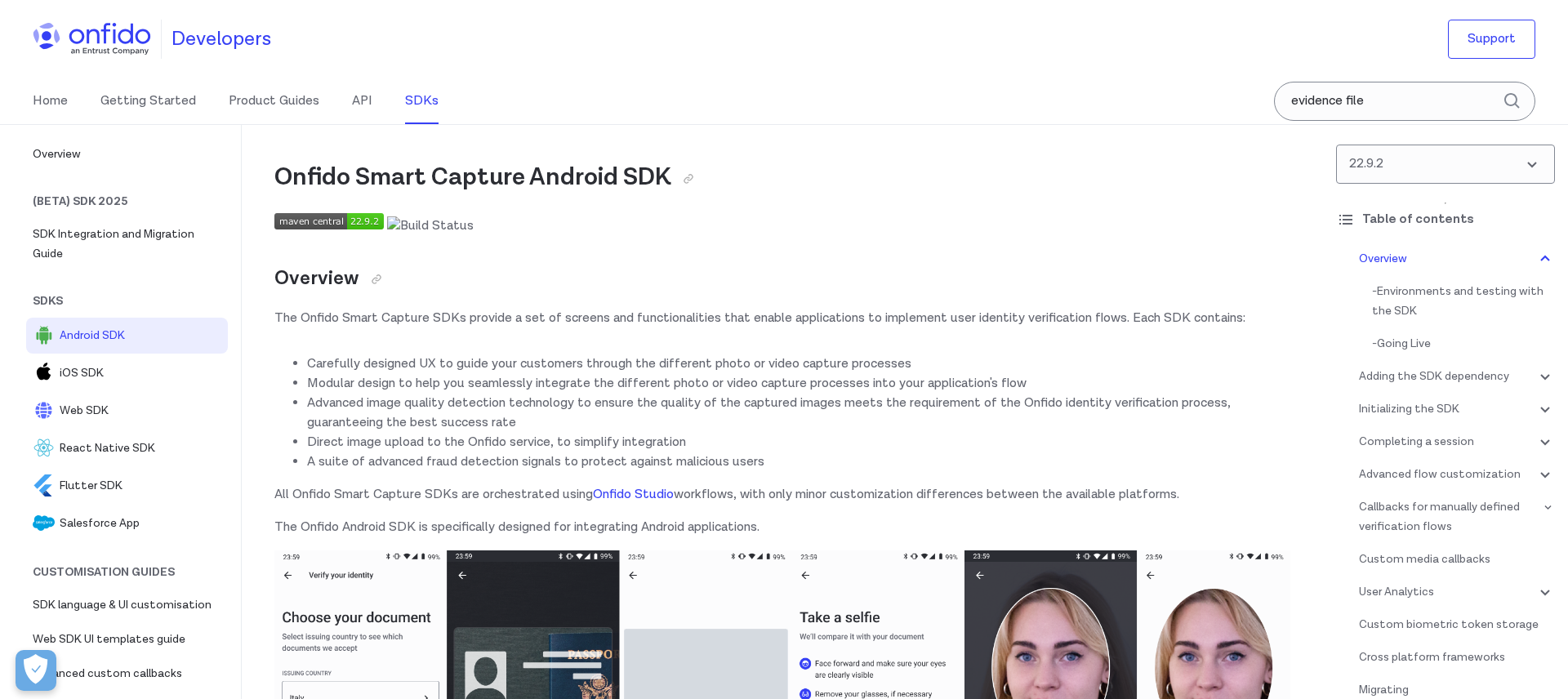 scroll, scrollTop: 474, scrollLeft: 0, axis: vertical 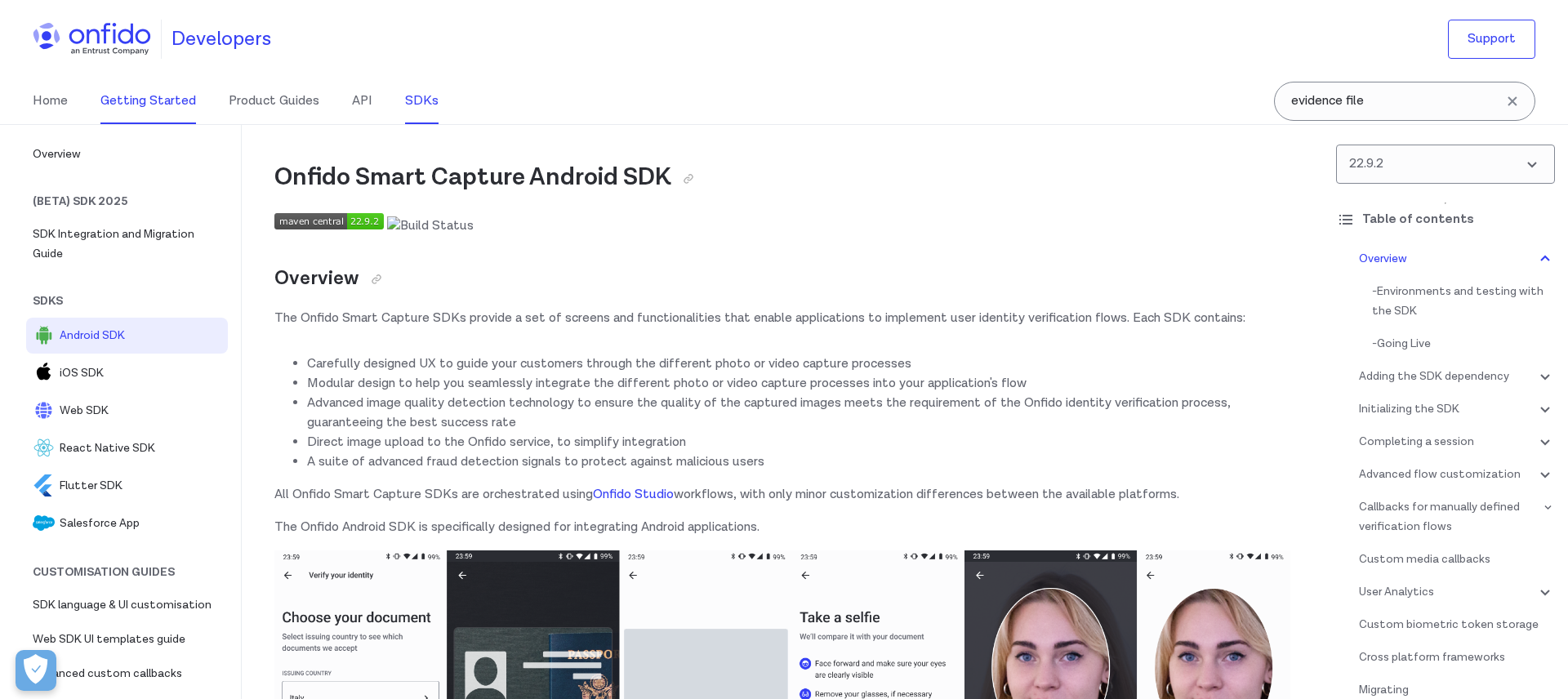 click on "Getting Started" at bounding box center [148, 101] 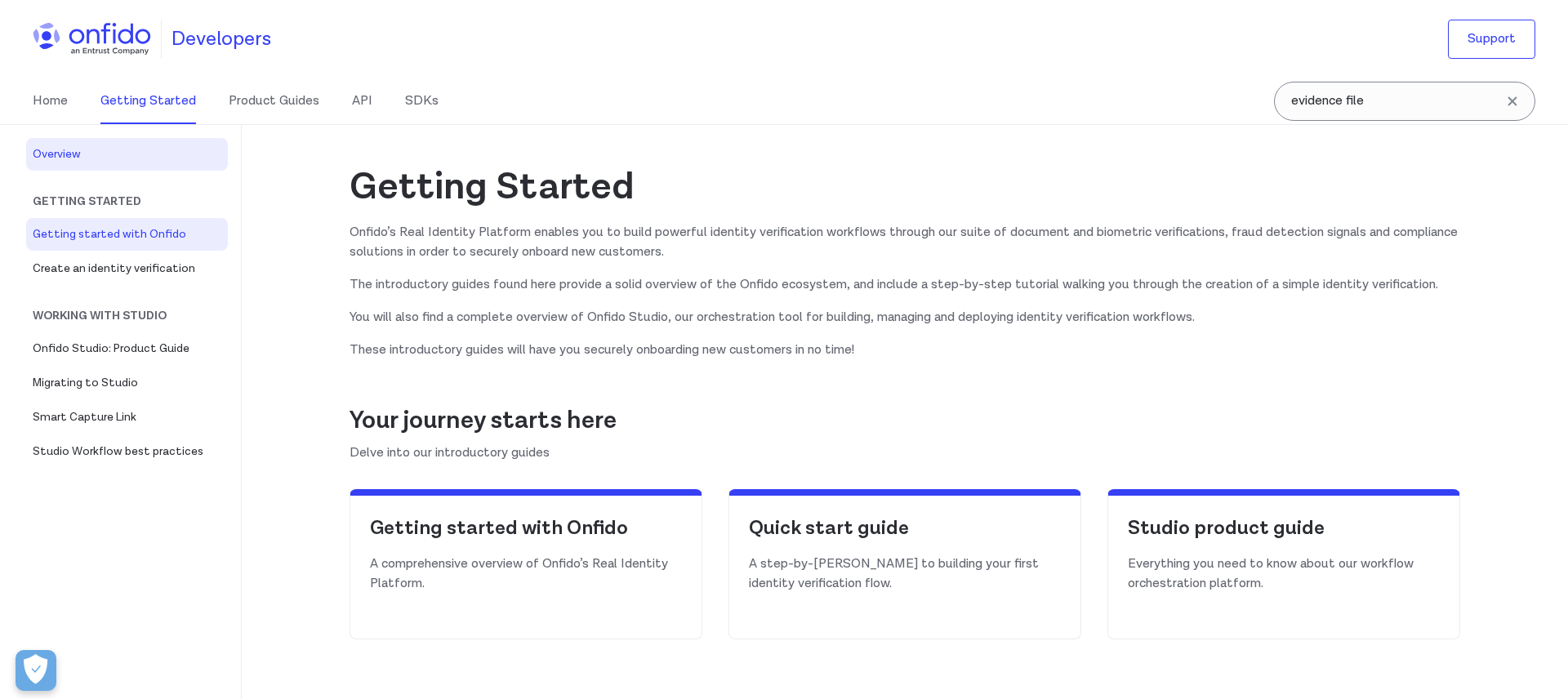 click on "Getting started with Onfido" at bounding box center [127, 234] 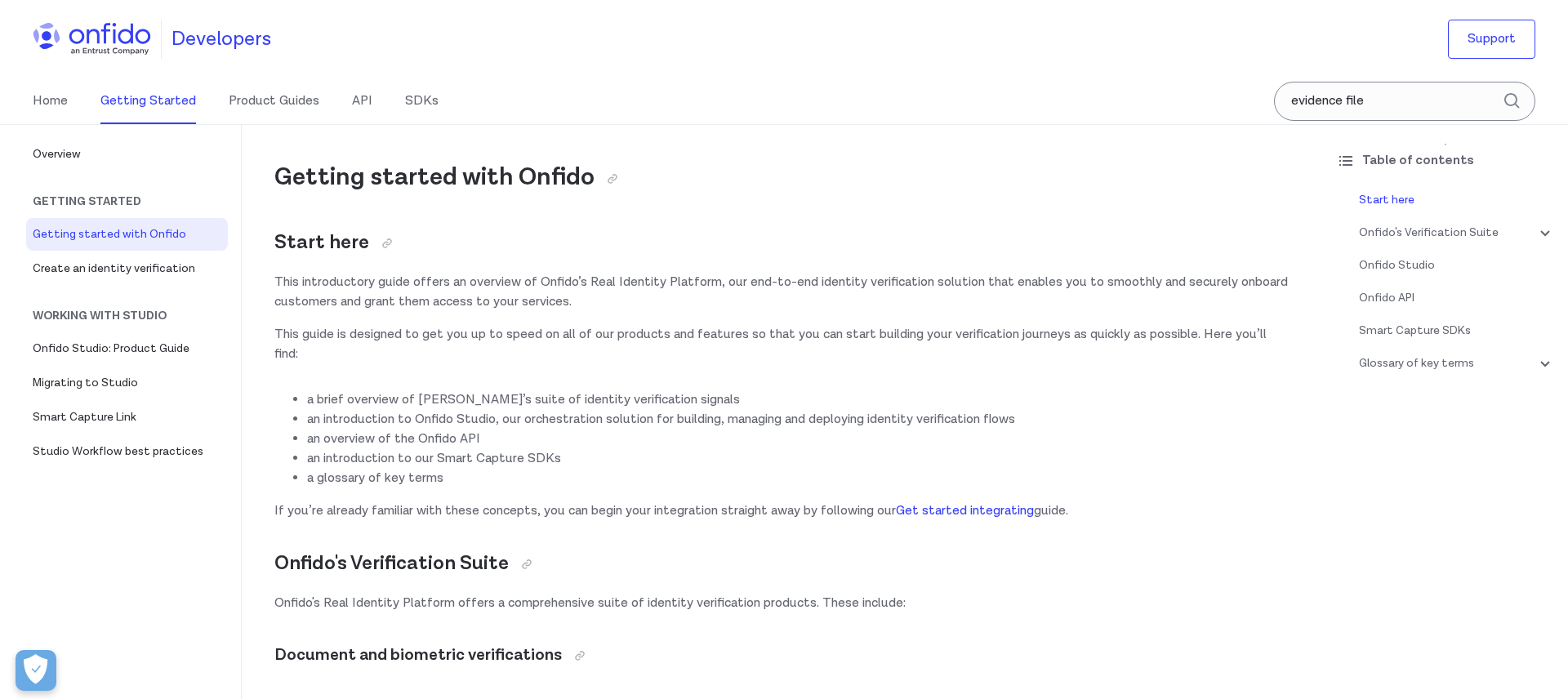 scroll, scrollTop: 0, scrollLeft: 0, axis: both 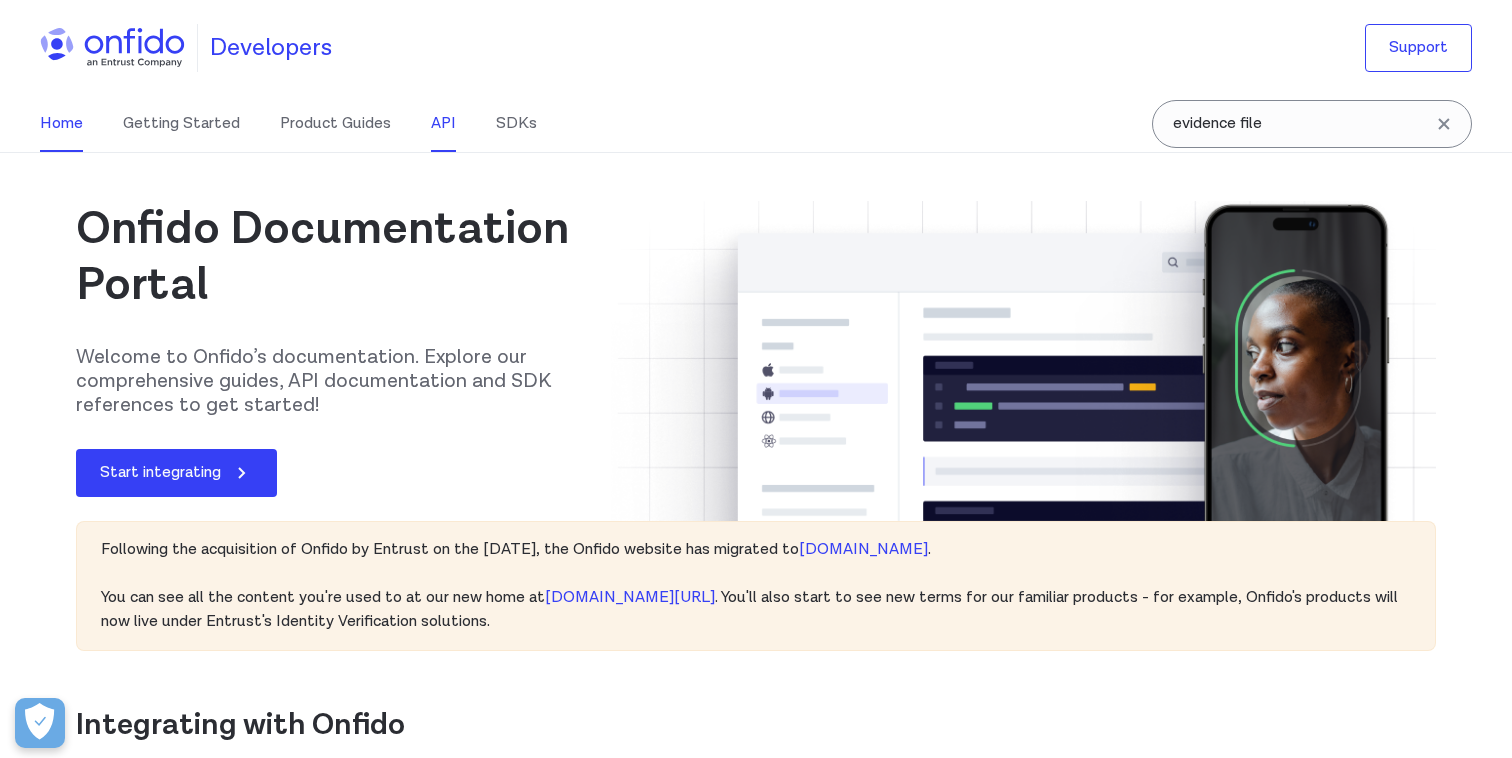 click on "API" at bounding box center (443, 124) 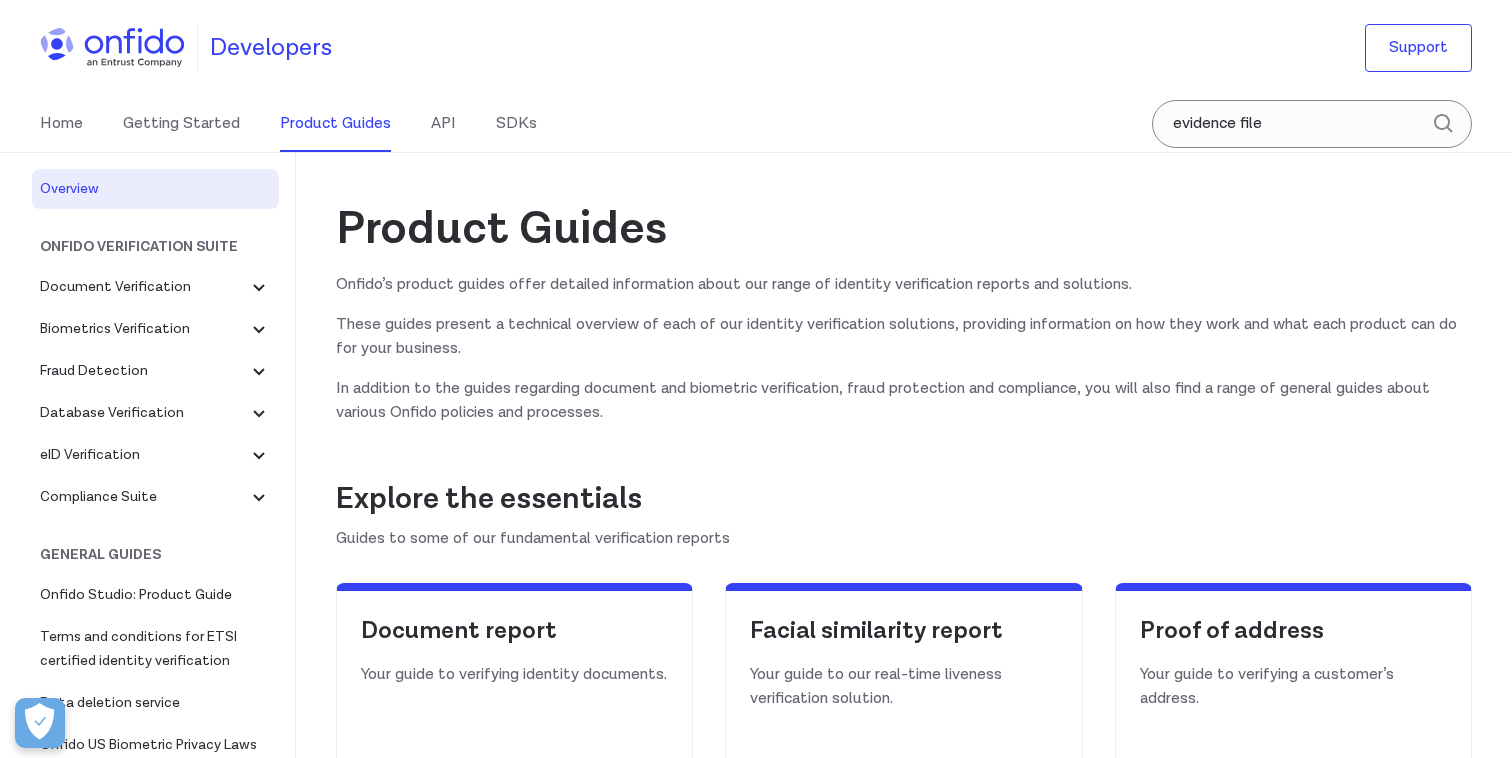 scroll, scrollTop: 0, scrollLeft: 0, axis: both 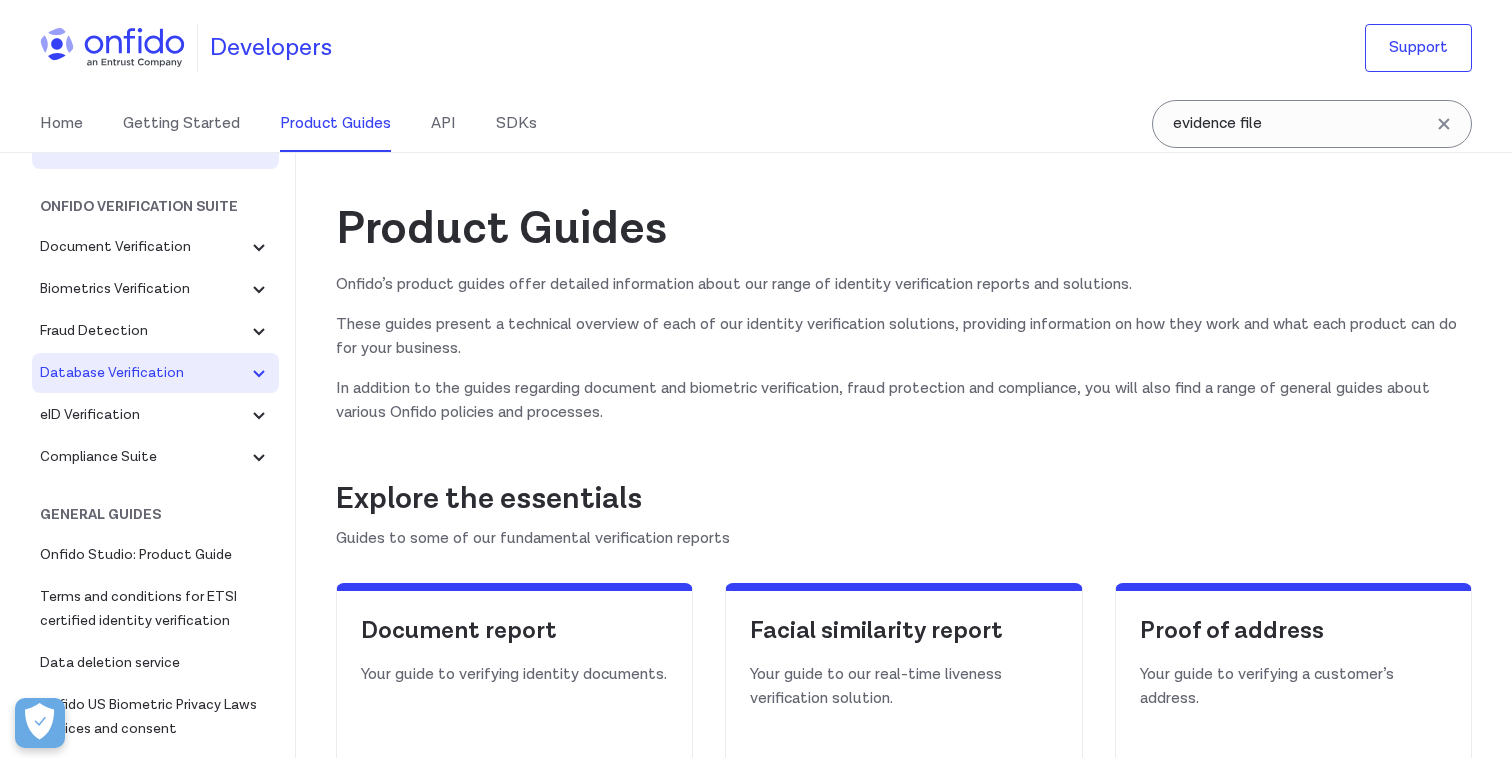 click 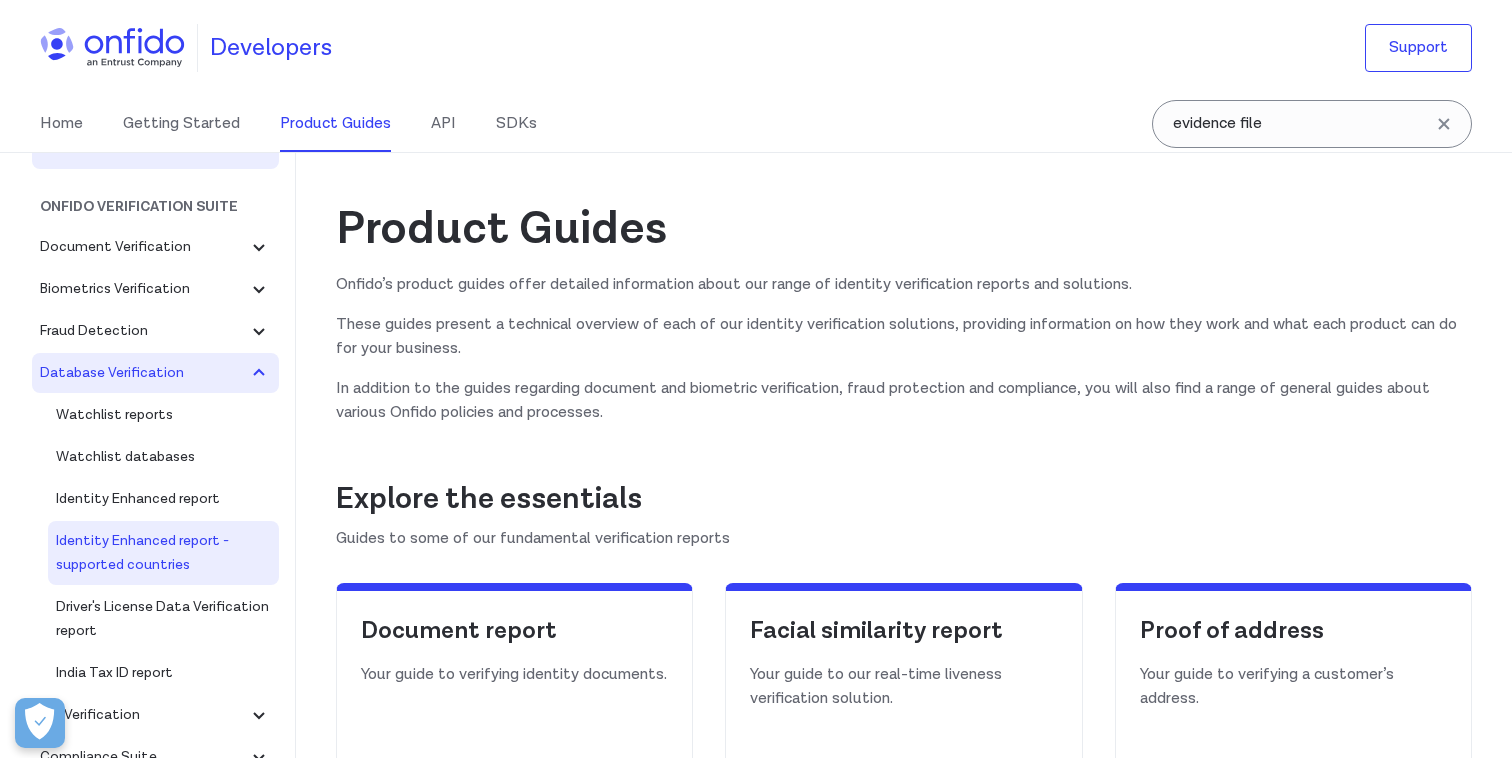 scroll, scrollTop: 7, scrollLeft: 0, axis: vertical 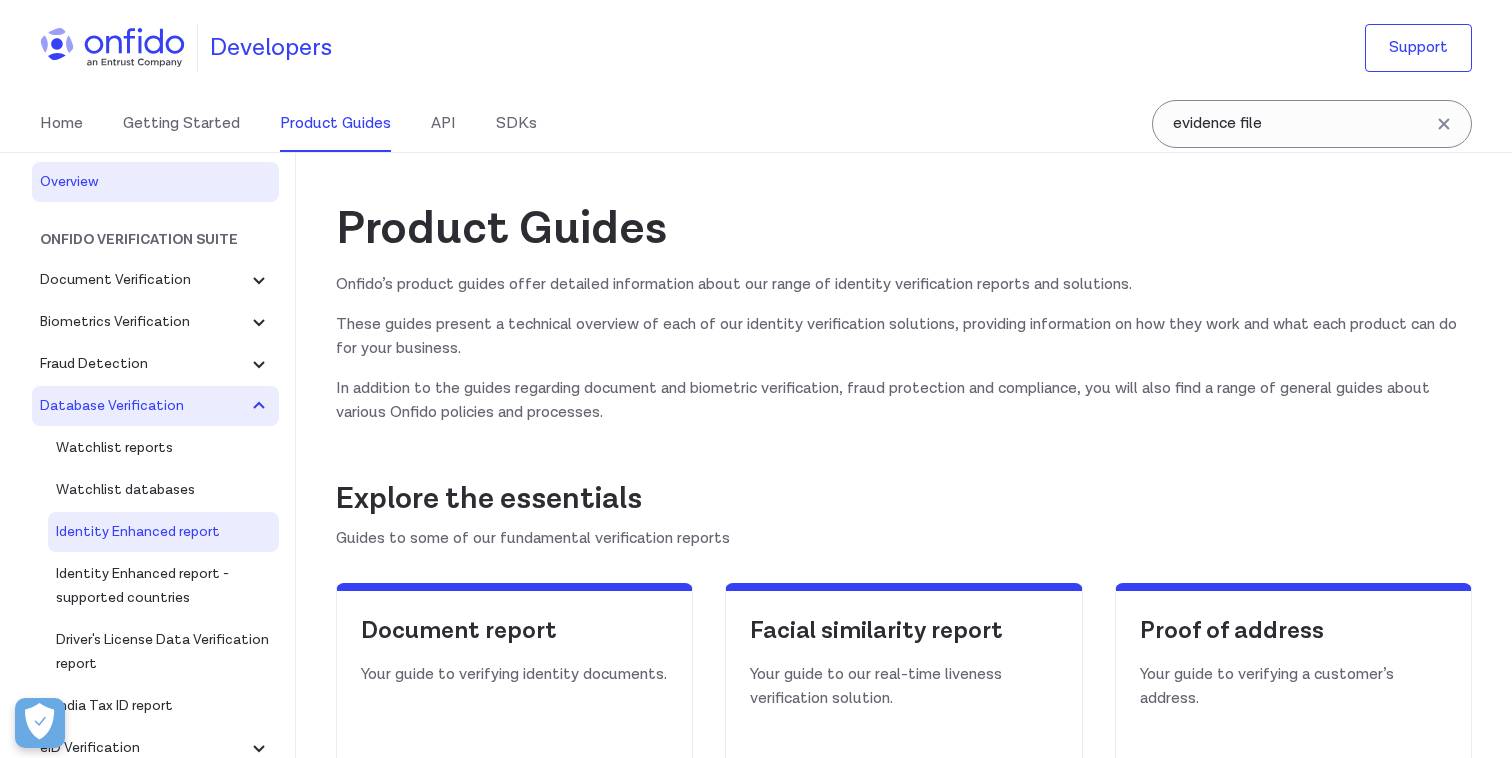 click on "Identity Enhanced report" at bounding box center (163, 532) 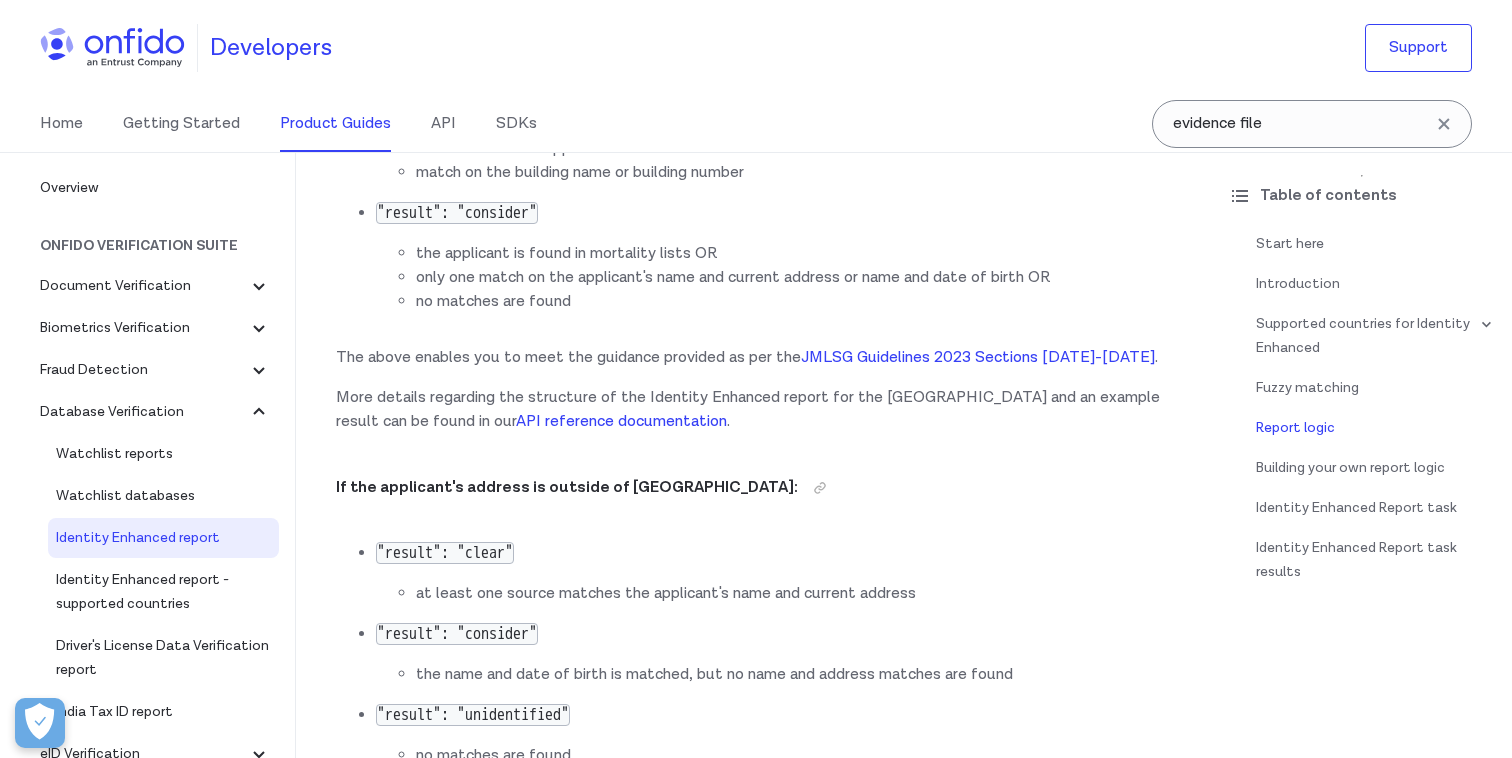 scroll, scrollTop: 2698, scrollLeft: 0, axis: vertical 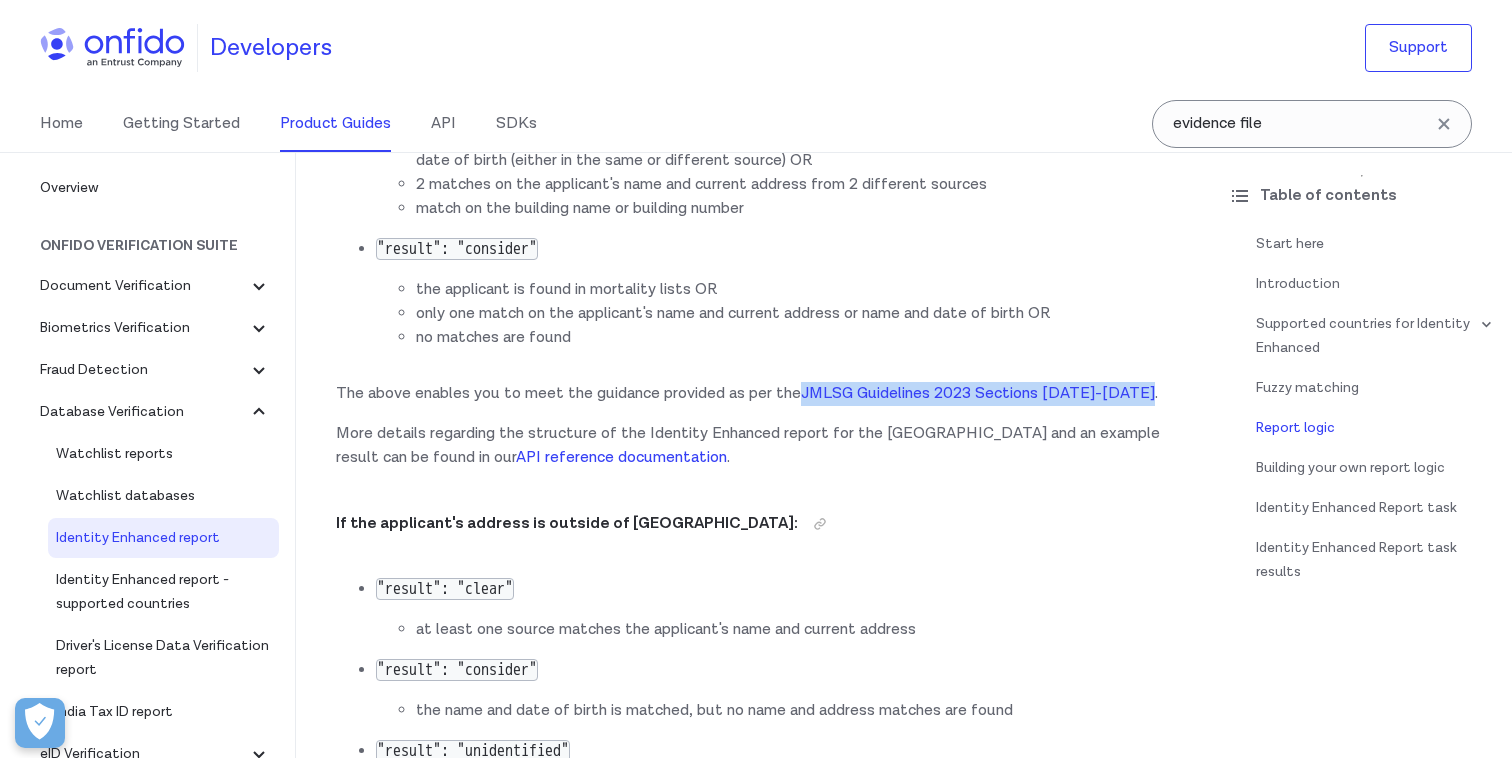 click on "The above enables you to meet the guidance provided as per the  JMLSG Guidelines 2023 Sections [DATE]-[DATE] ." at bounding box center (754, 394) 